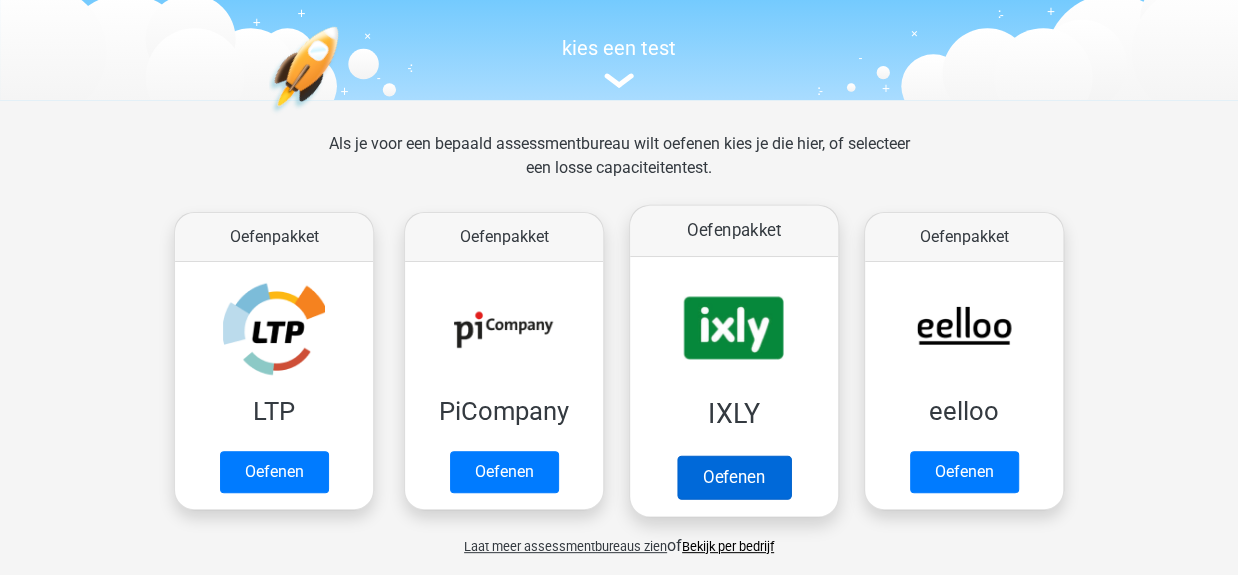 scroll, scrollTop: 400, scrollLeft: 0, axis: vertical 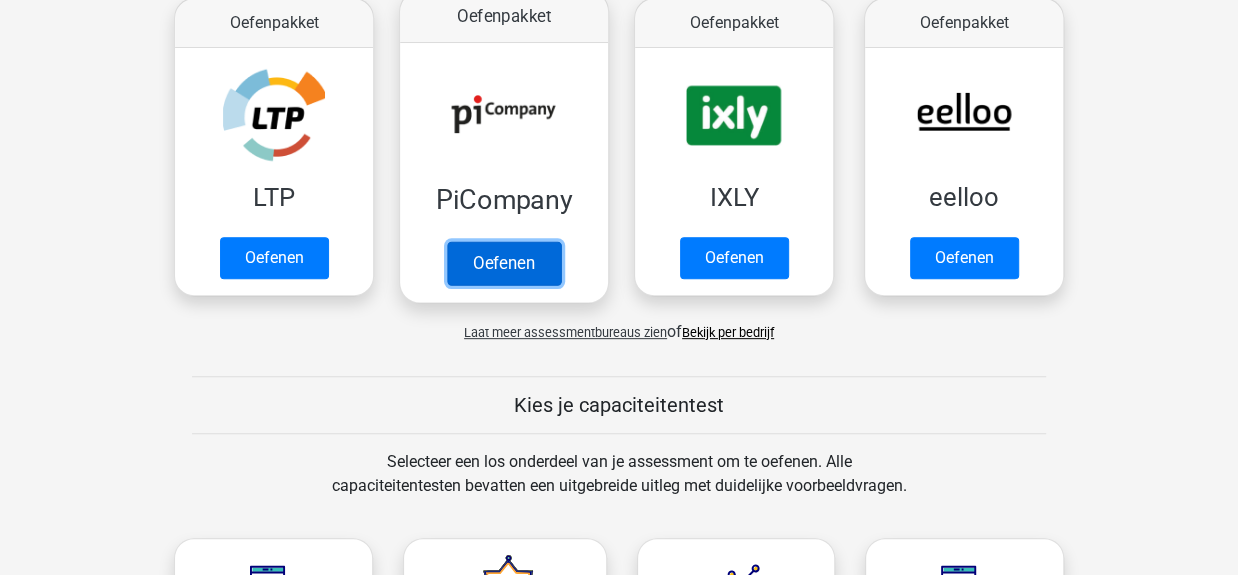 click on "Oefenen" at bounding box center [504, 263] 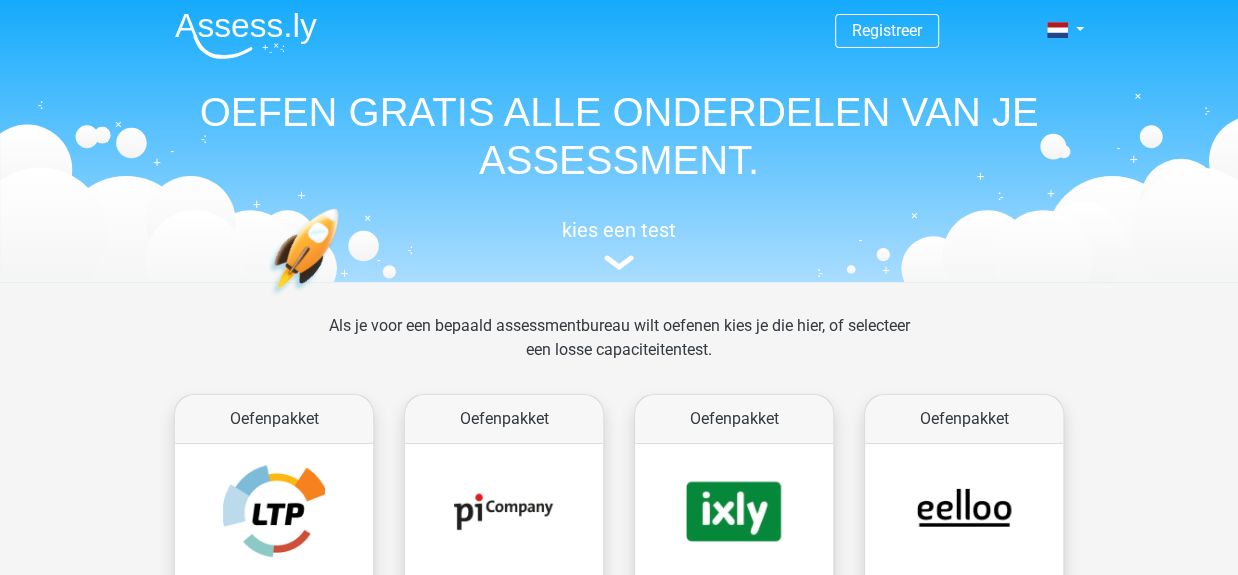 scroll, scrollTop: 0, scrollLeft: 0, axis: both 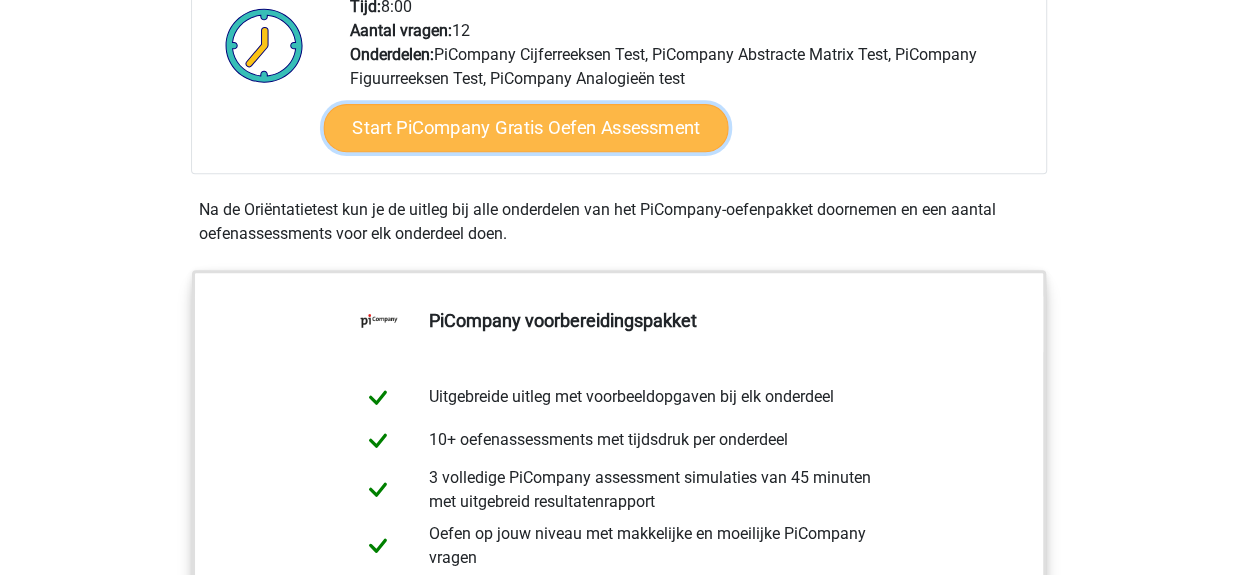 click on "Start PiCompany Gratis Oefen Assessment" at bounding box center [526, 128] 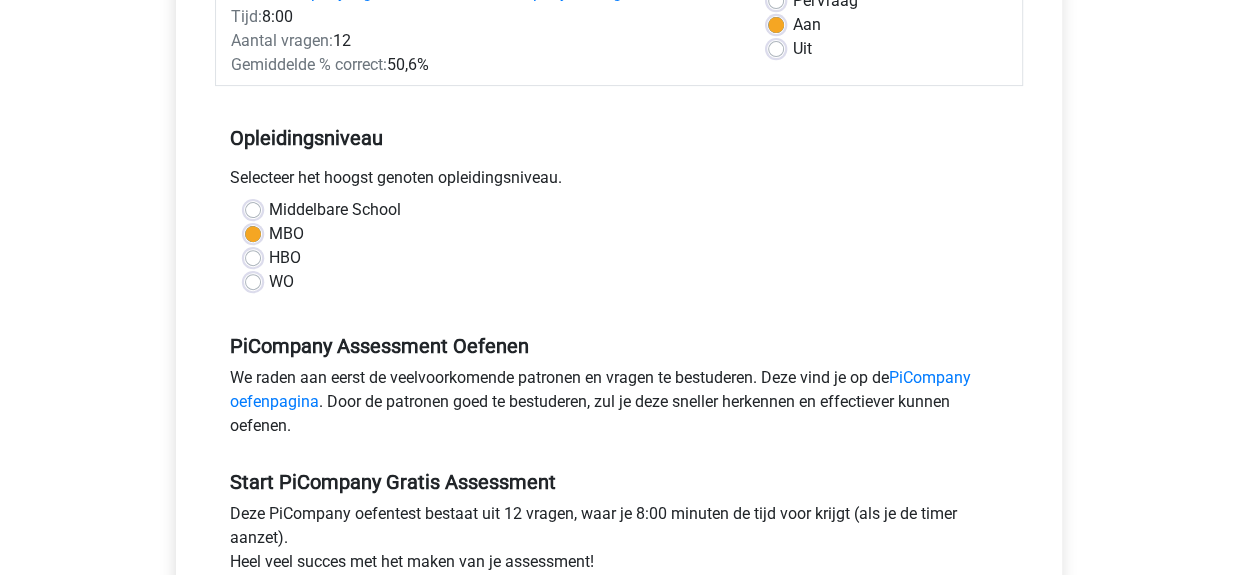 scroll, scrollTop: 480, scrollLeft: 0, axis: vertical 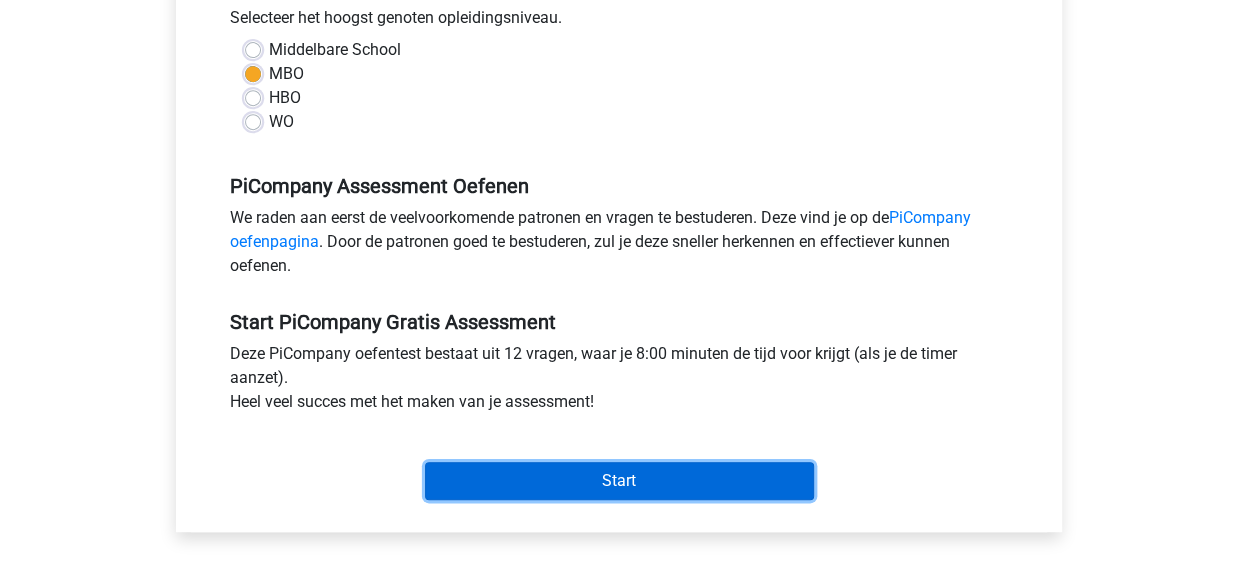 click on "Start" at bounding box center (619, 481) 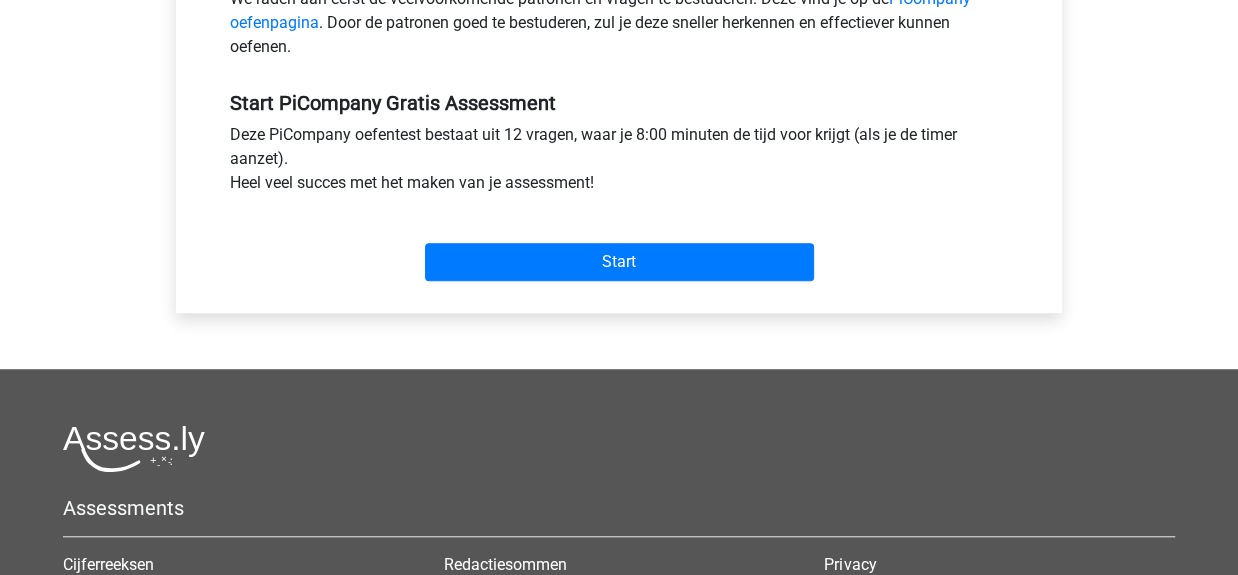 scroll, scrollTop: 720, scrollLeft: 0, axis: vertical 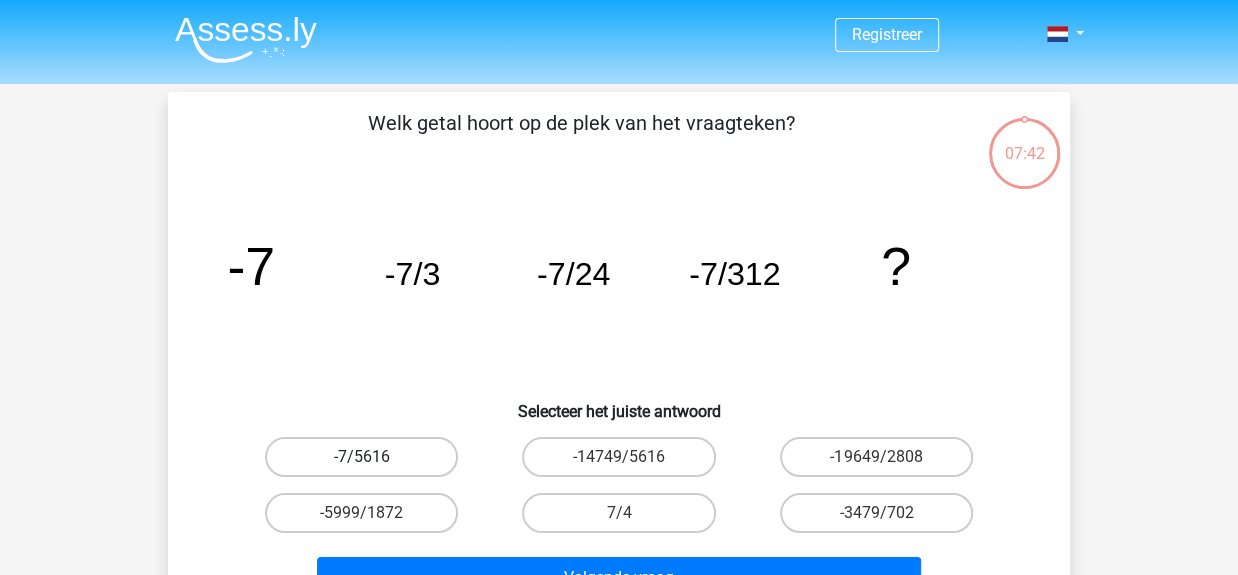 click on "-7/5616" at bounding box center (361, 457) 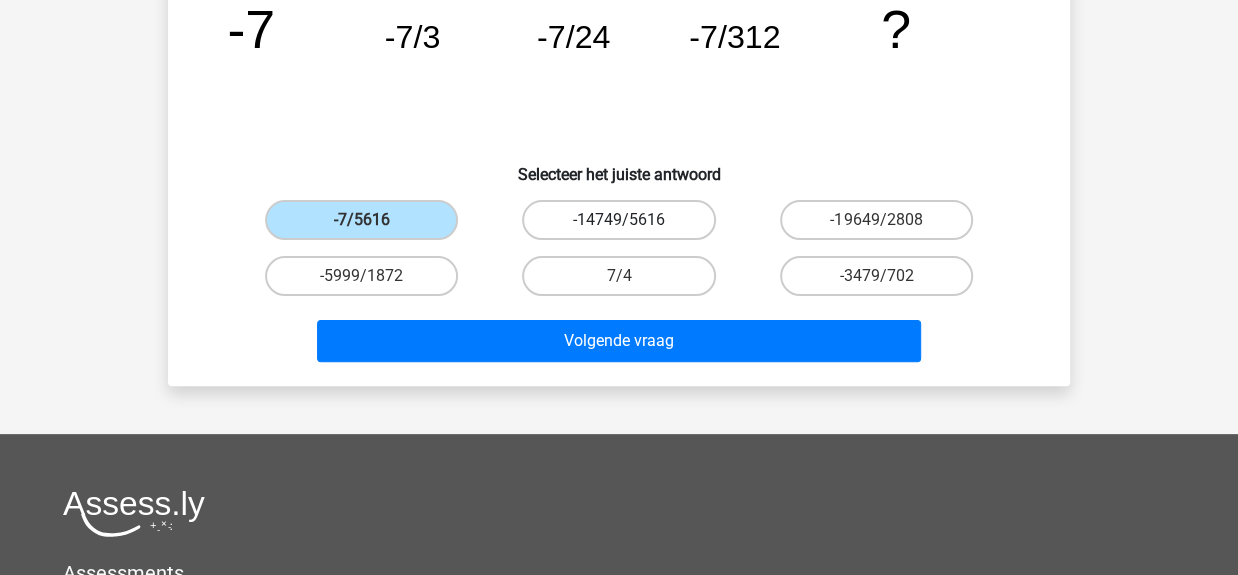 scroll, scrollTop: 240, scrollLeft: 0, axis: vertical 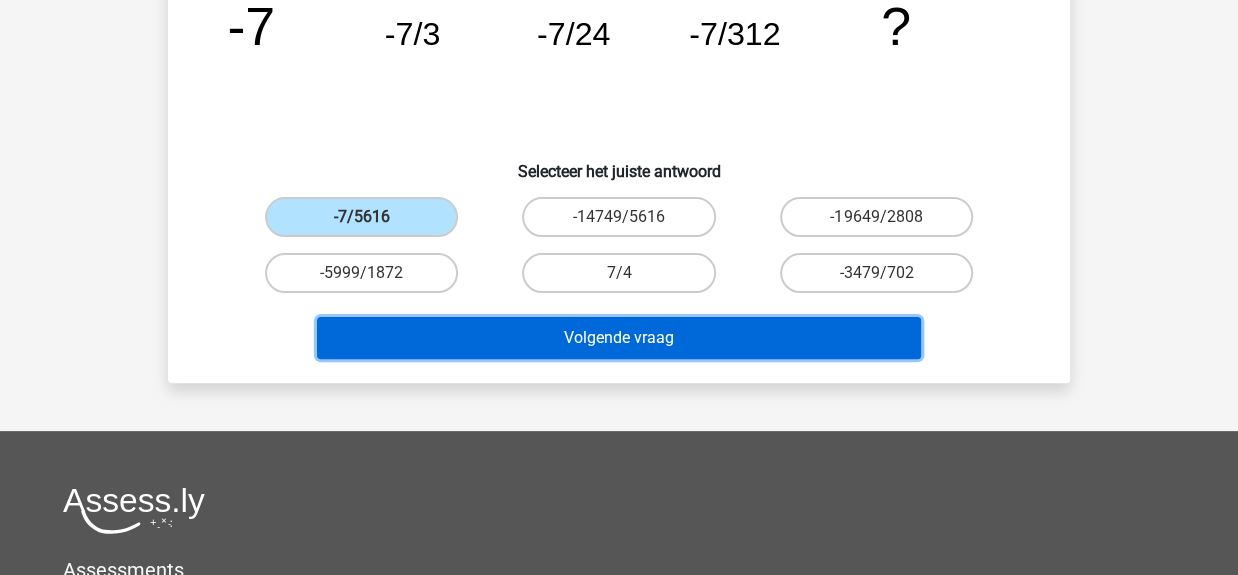 click on "Volgende vraag" at bounding box center [619, 338] 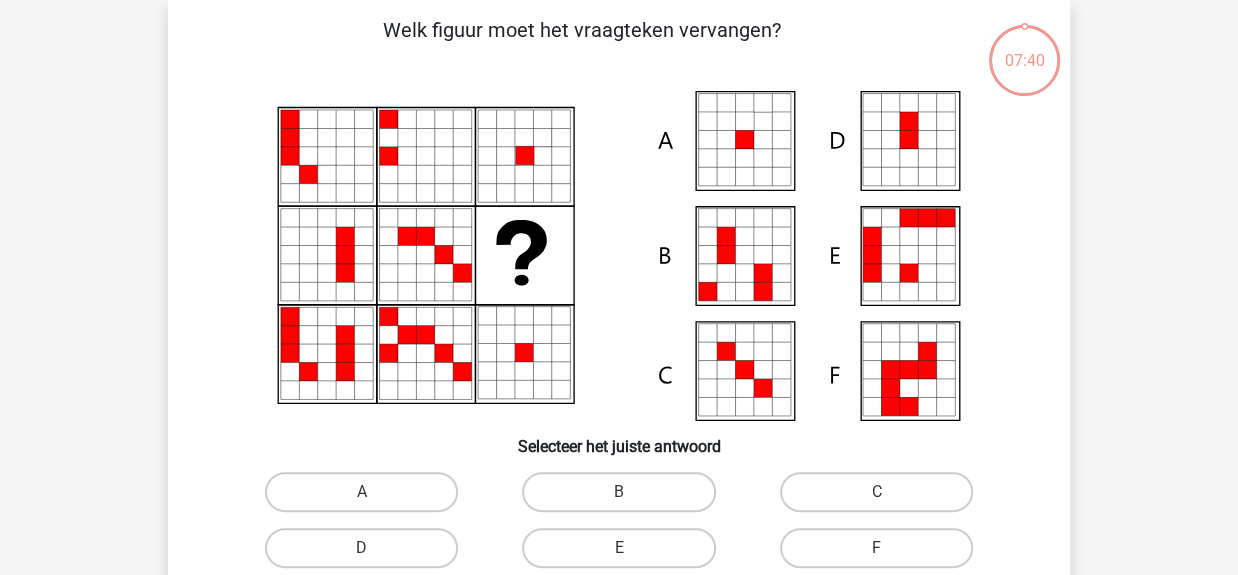 scroll, scrollTop: 92, scrollLeft: 0, axis: vertical 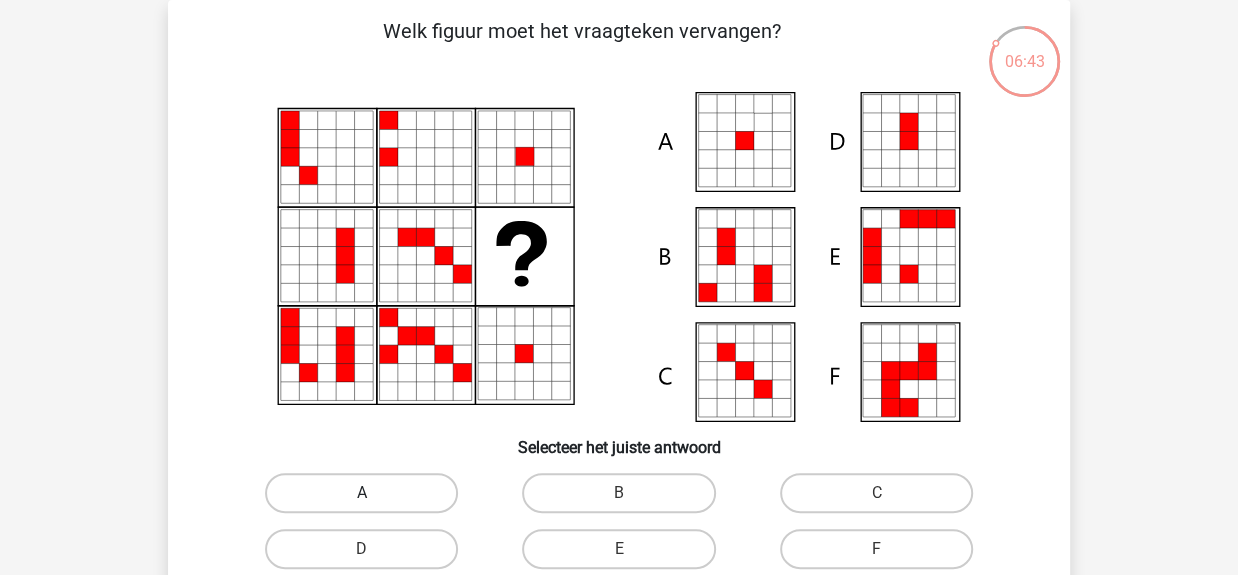 click on "A" at bounding box center [361, 493] 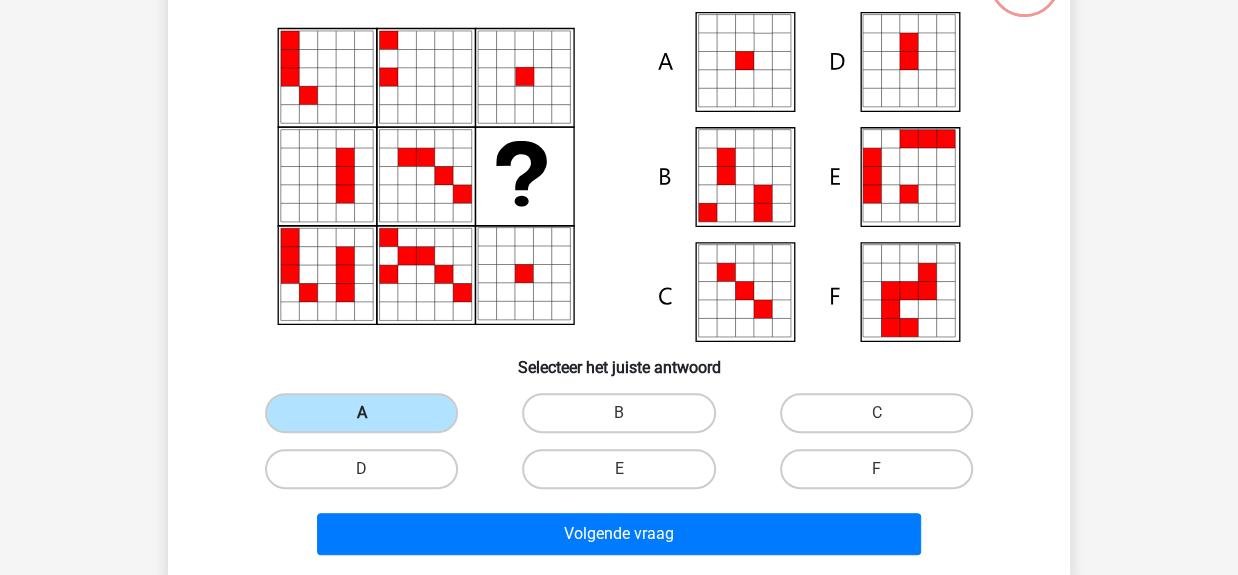 scroll, scrollTop: 332, scrollLeft: 0, axis: vertical 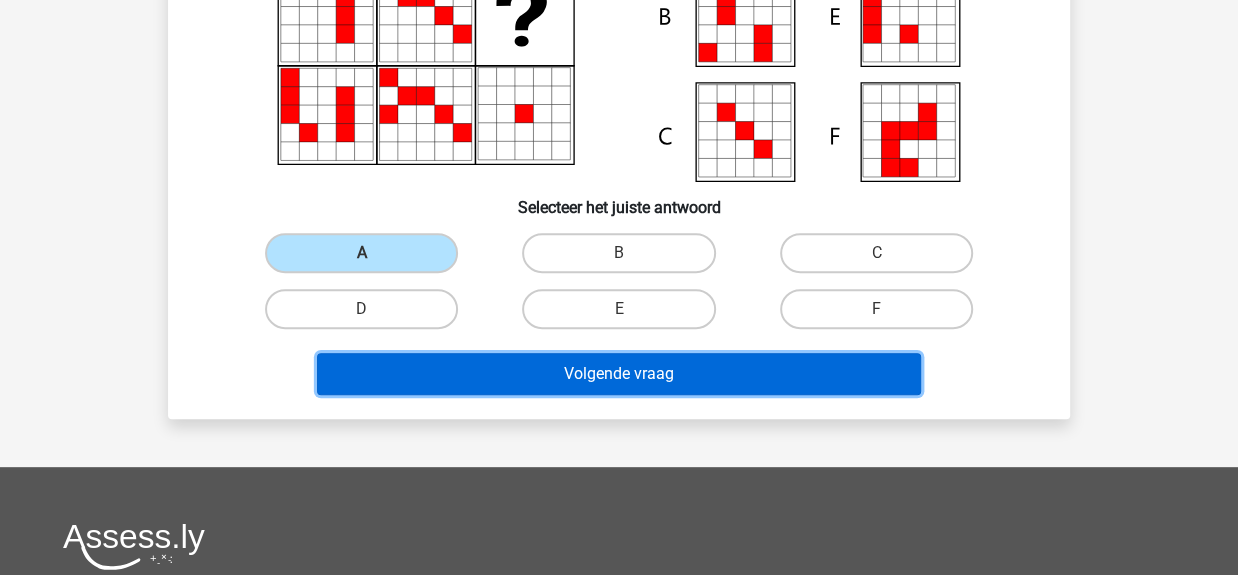 click on "Volgende vraag" at bounding box center (619, 374) 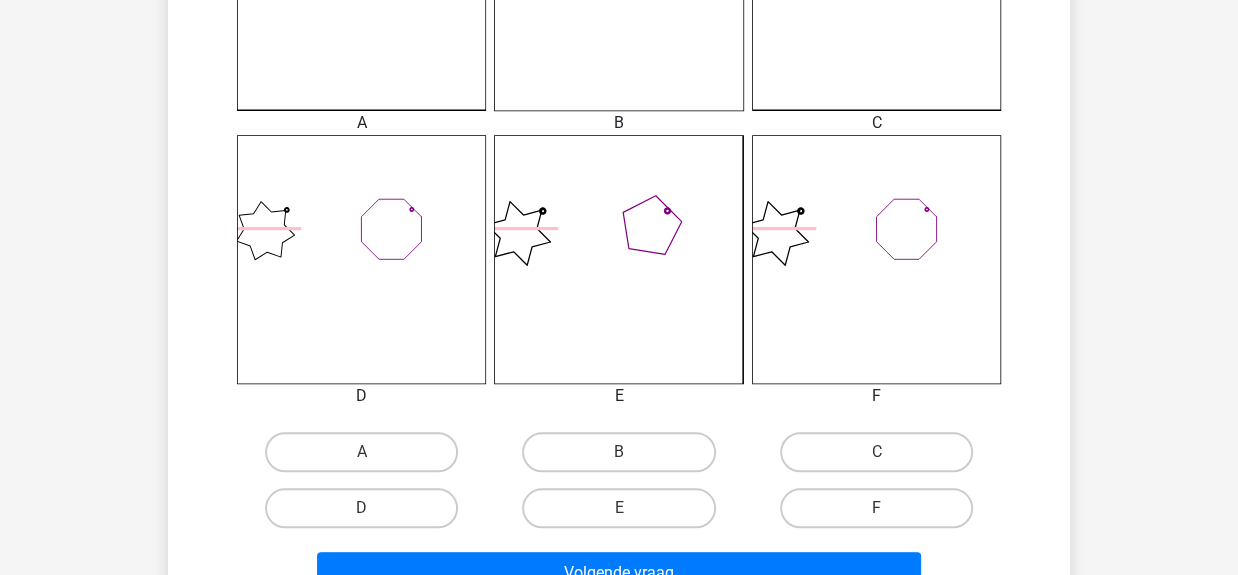 scroll, scrollTop: 732, scrollLeft: 0, axis: vertical 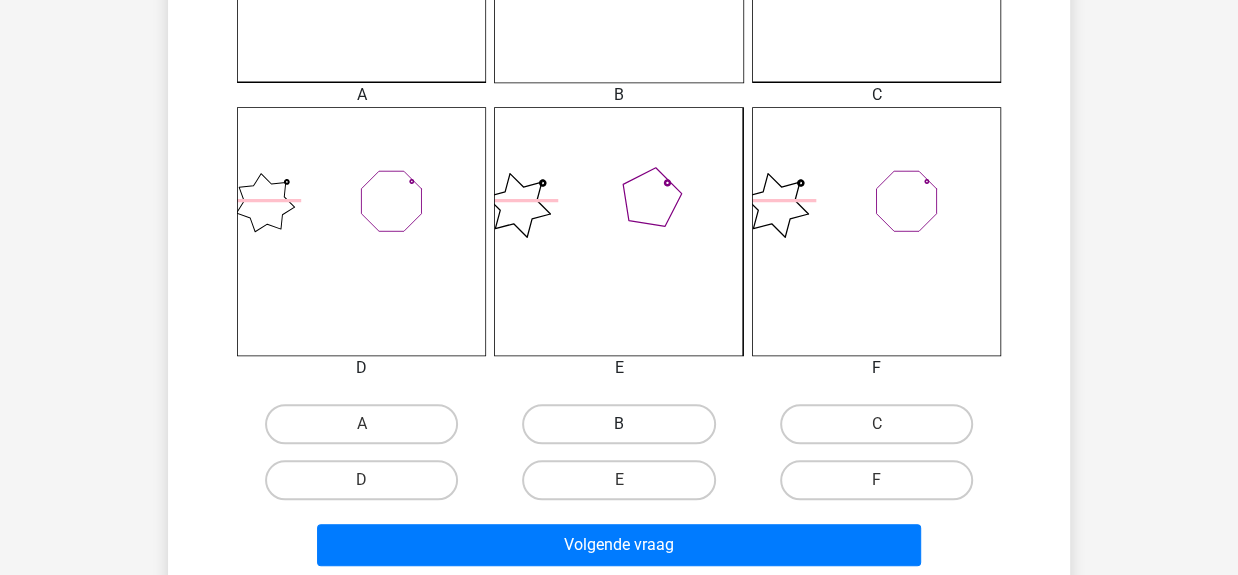 click on "B" at bounding box center (618, 424) 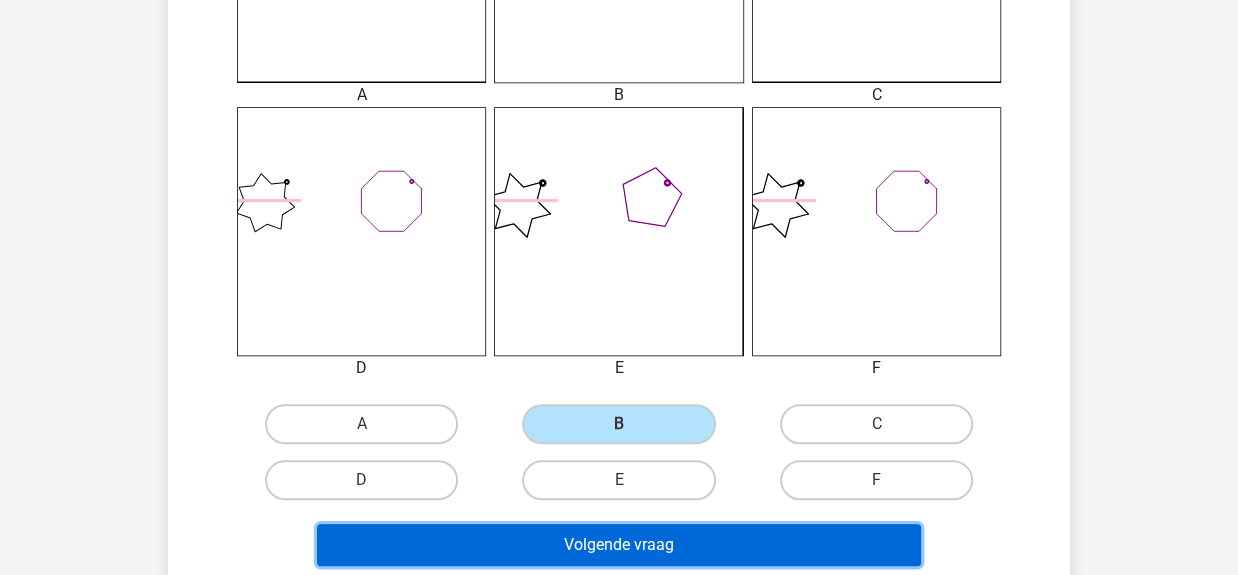 click on "Volgende vraag" at bounding box center [619, 545] 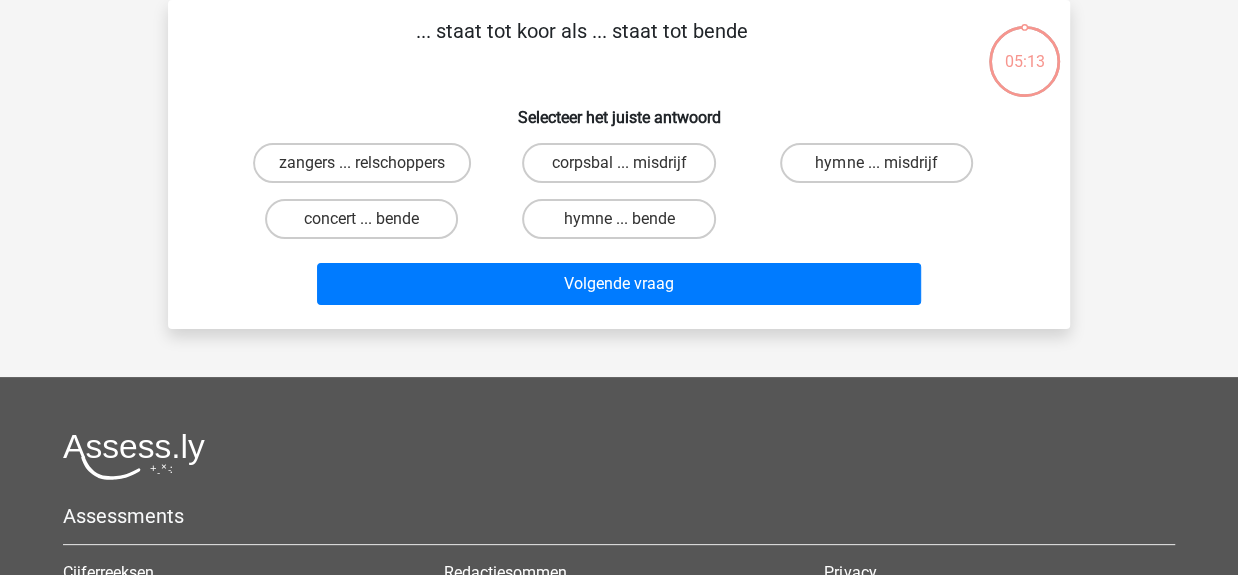 scroll, scrollTop: 12, scrollLeft: 0, axis: vertical 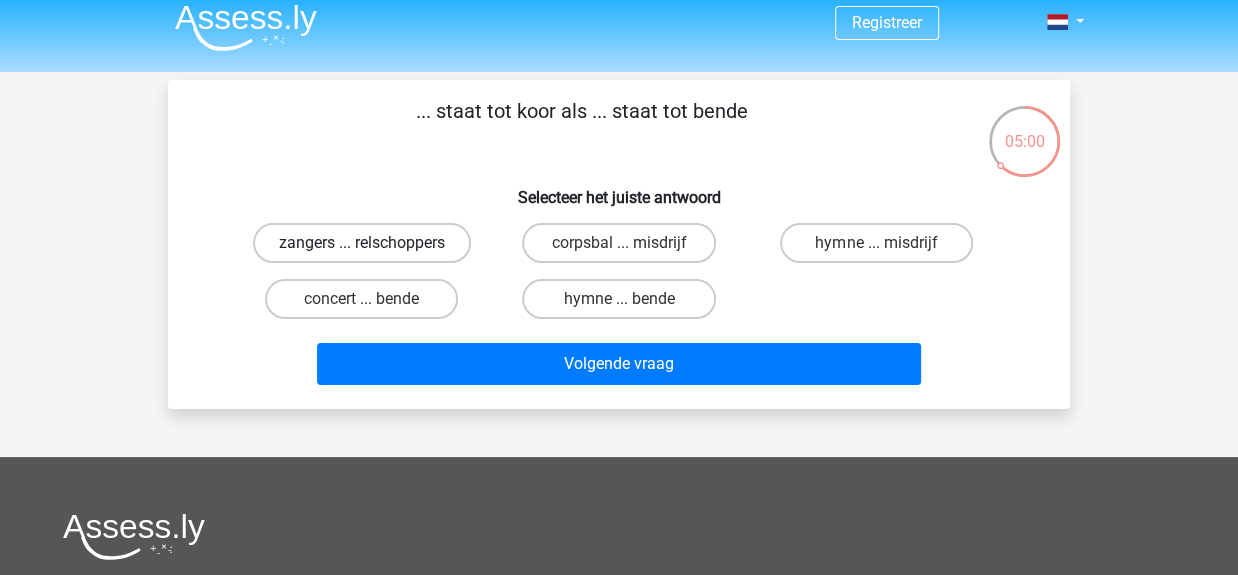 click on "zangers ... relschoppers" at bounding box center [362, 243] 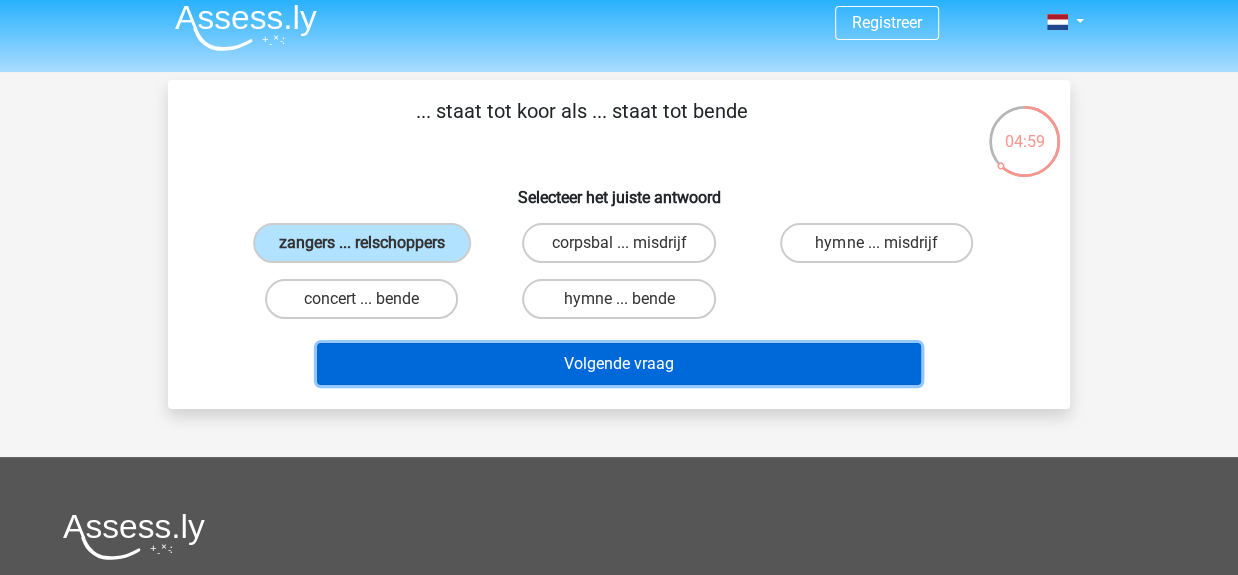 click on "Volgende vraag" at bounding box center [619, 364] 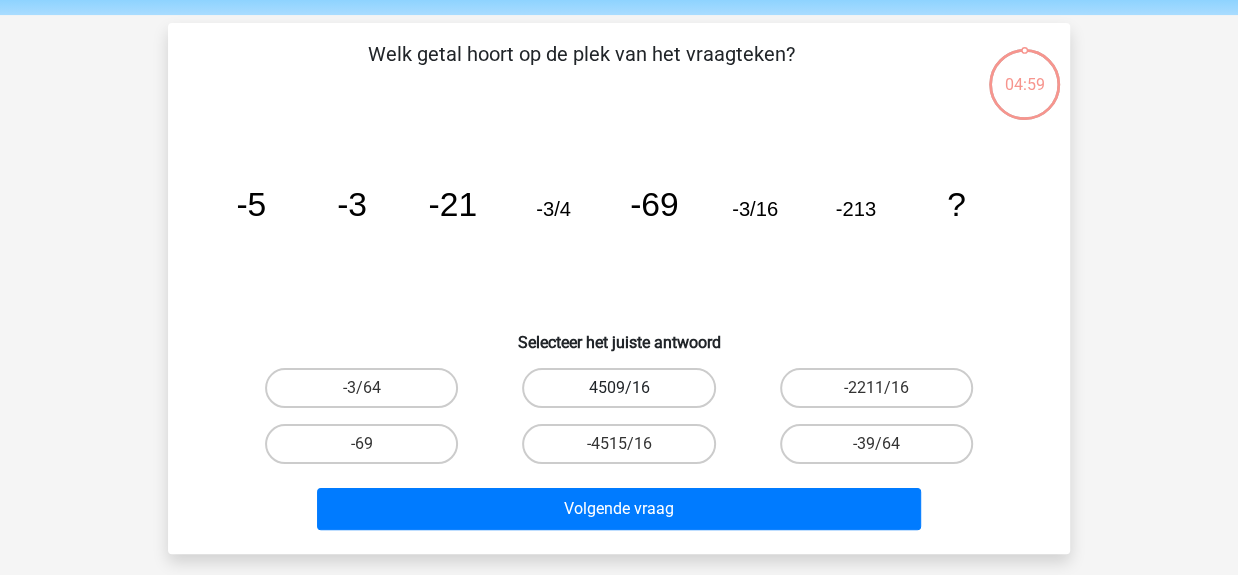scroll, scrollTop: 92, scrollLeft: 0, axis: vertical 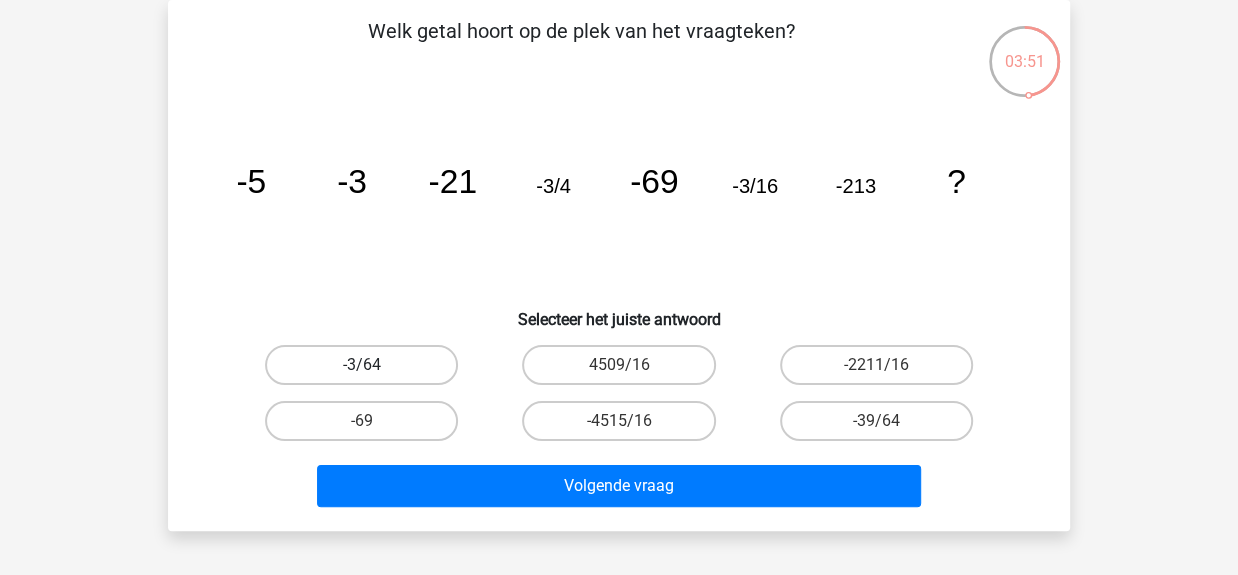 click on "-3/64" at bounding box center (361, 365) 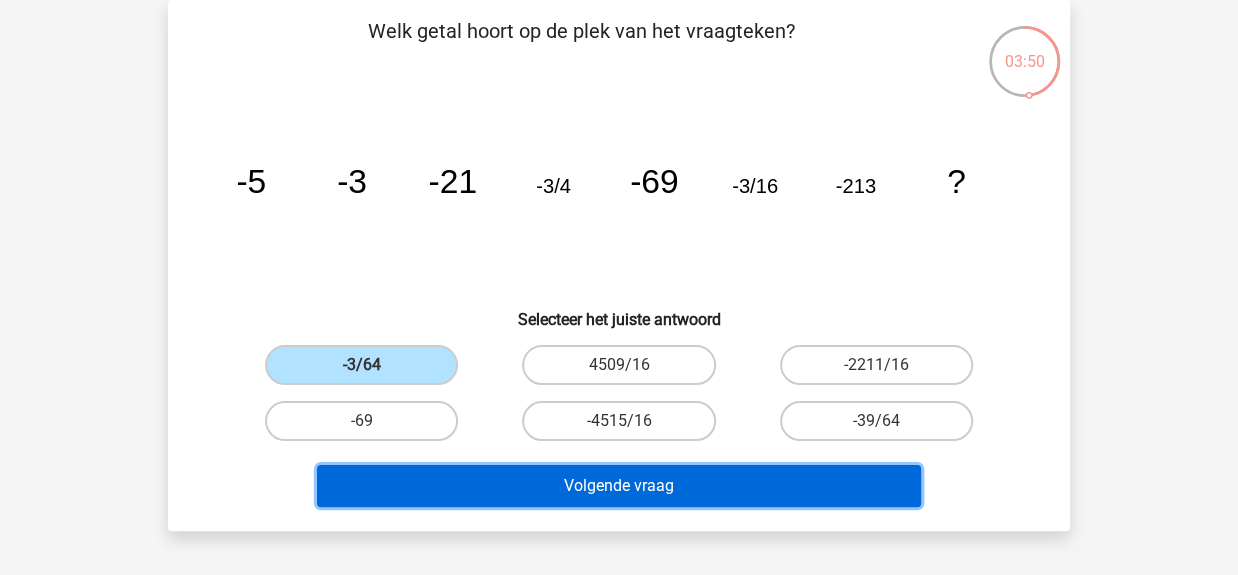 click on "Volgende vraag" at bounding box center [619, 486] 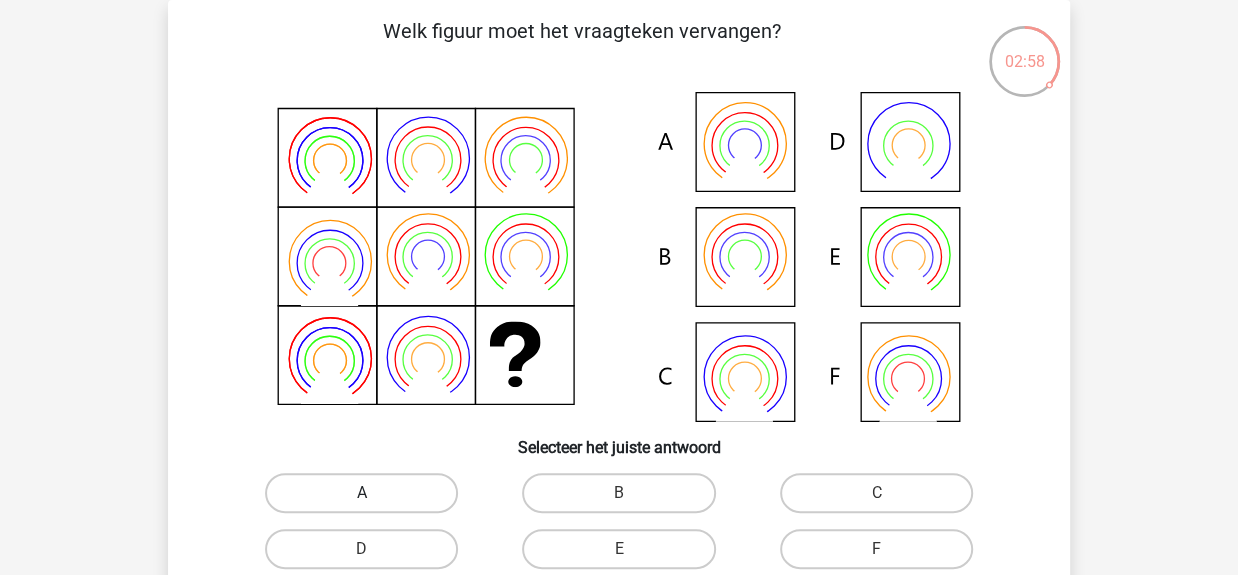 click on "A" at bounding box center (361, 493) 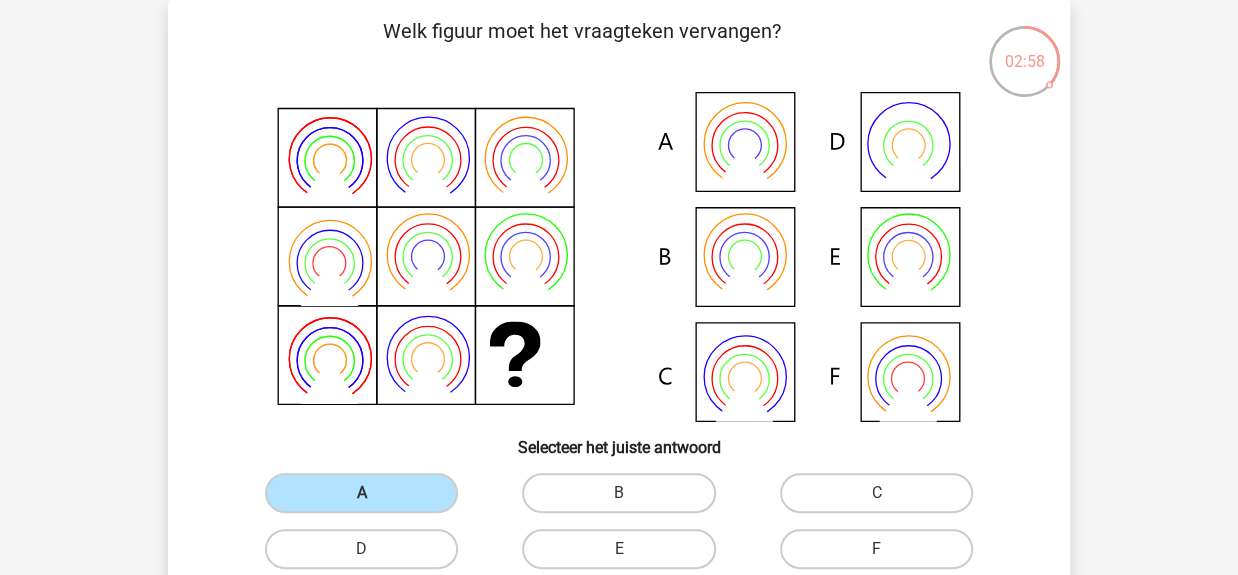 scroll, scrollTop: 492, scrollLeft: 0, axis: vertical 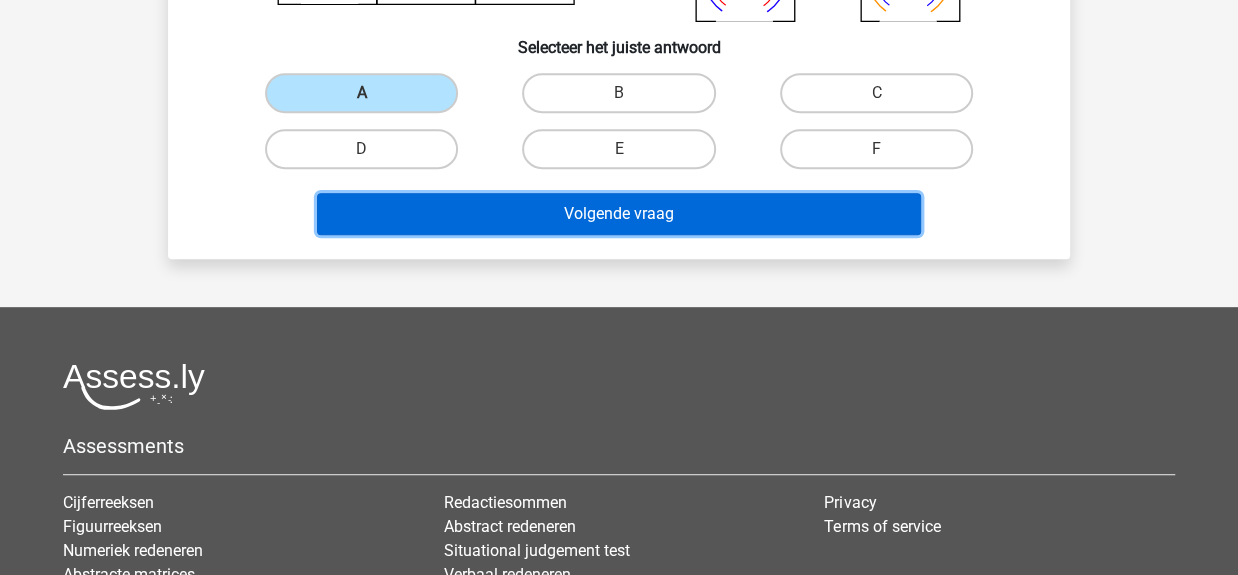 click on "Volgende vraag" at bounding box center (619, 214) 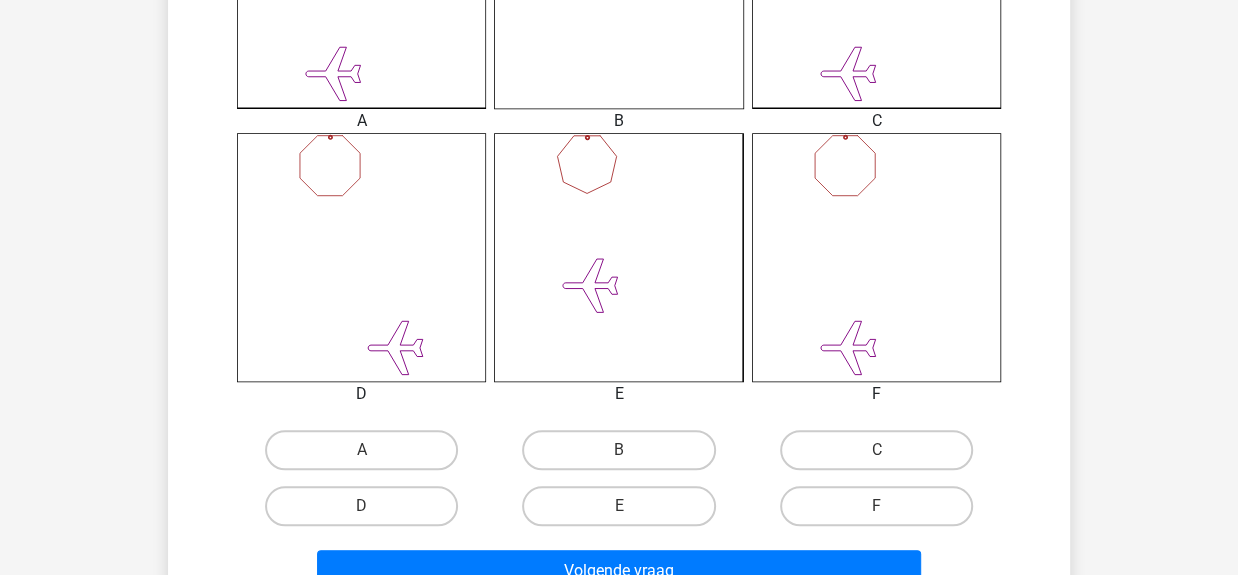scroll, scrollTop: 732, scrollLeft: 0, axis: vertical 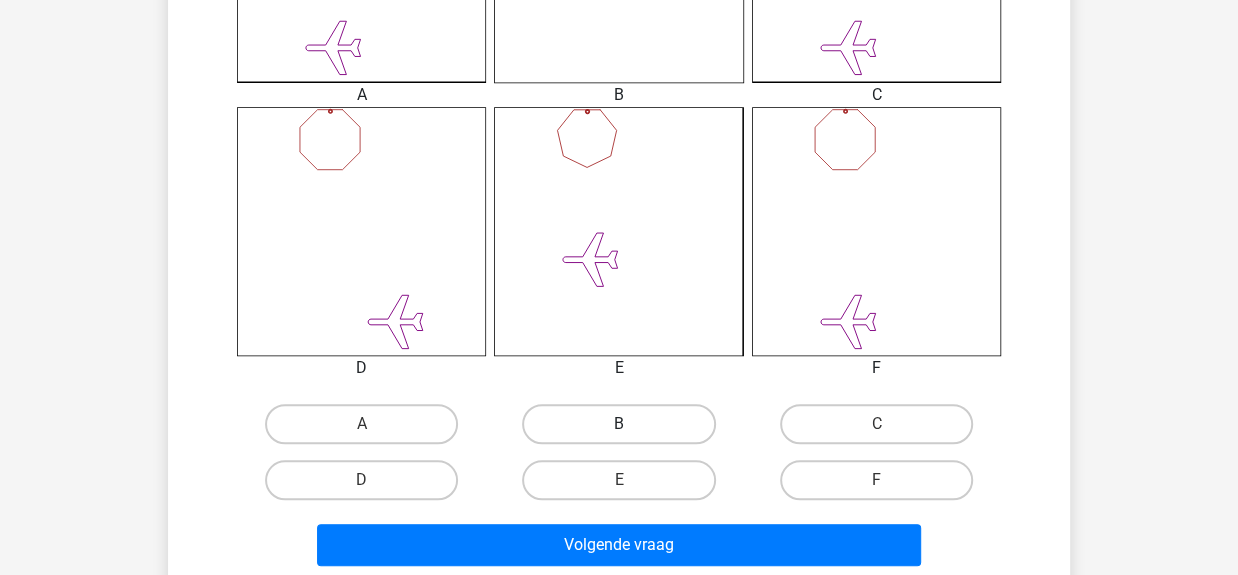 click on "B" at bounding box center (618, 424) 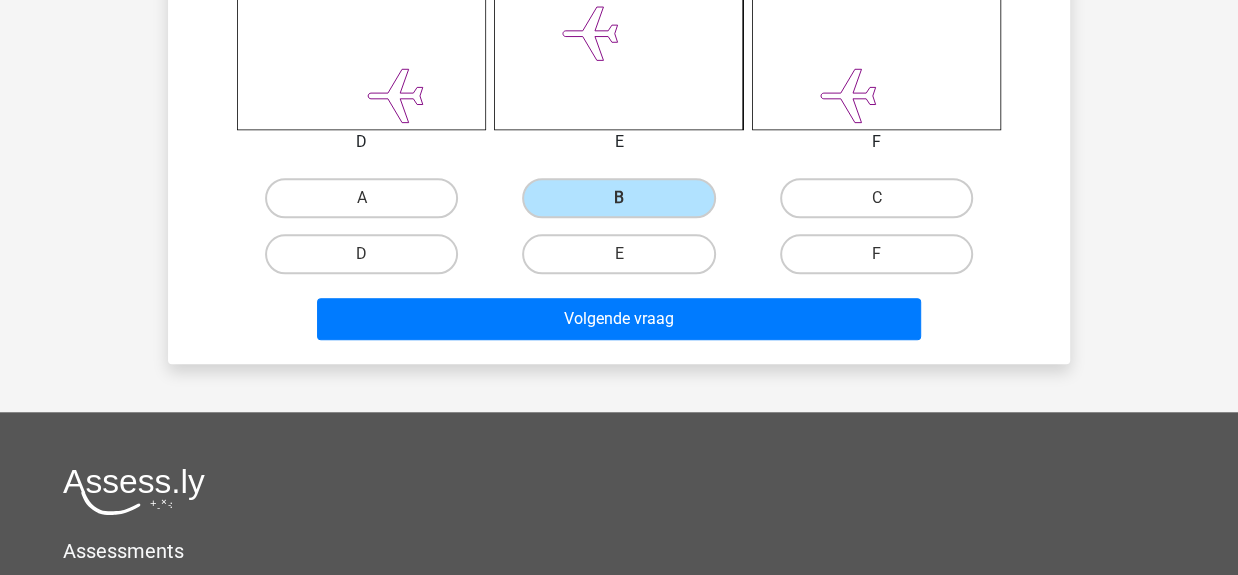 scroll, scrollTop: 1052, scrollLeft: 0, axis: vertical 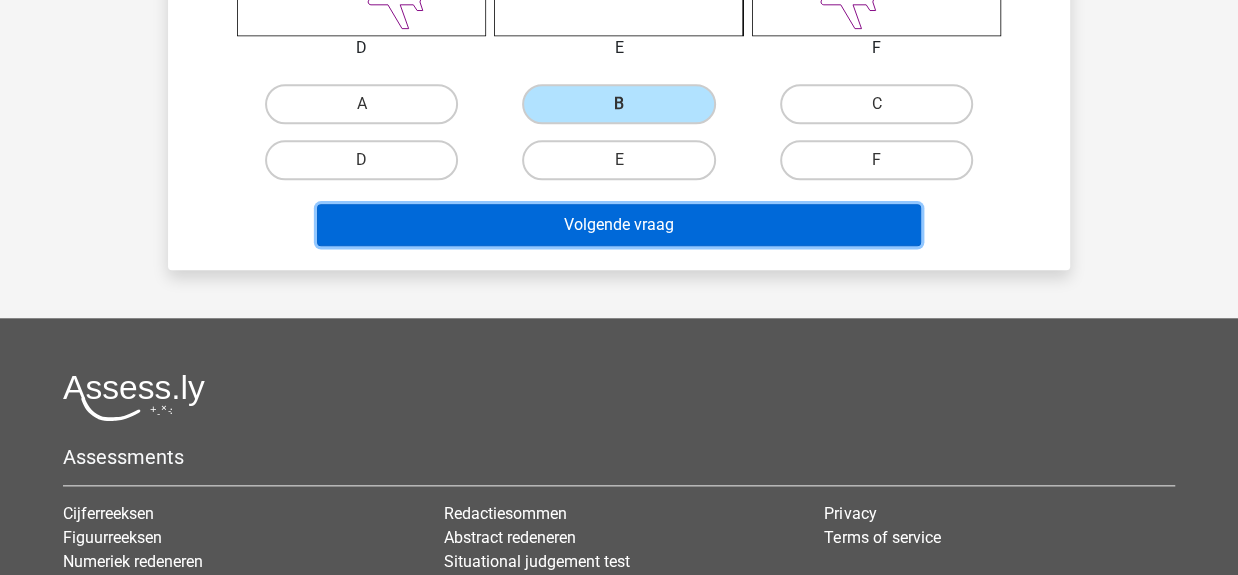click on "Volgende vraag" at bounding box center (619, 225) 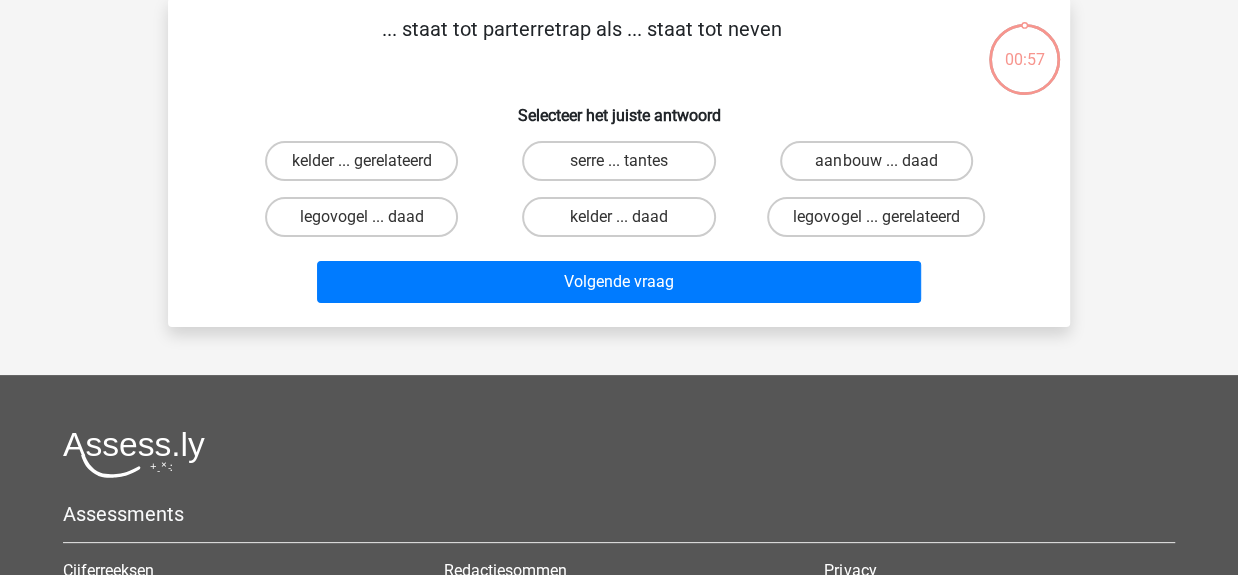 scroll, scrollTop: 92, scrollLeft: 0, axis: vertical 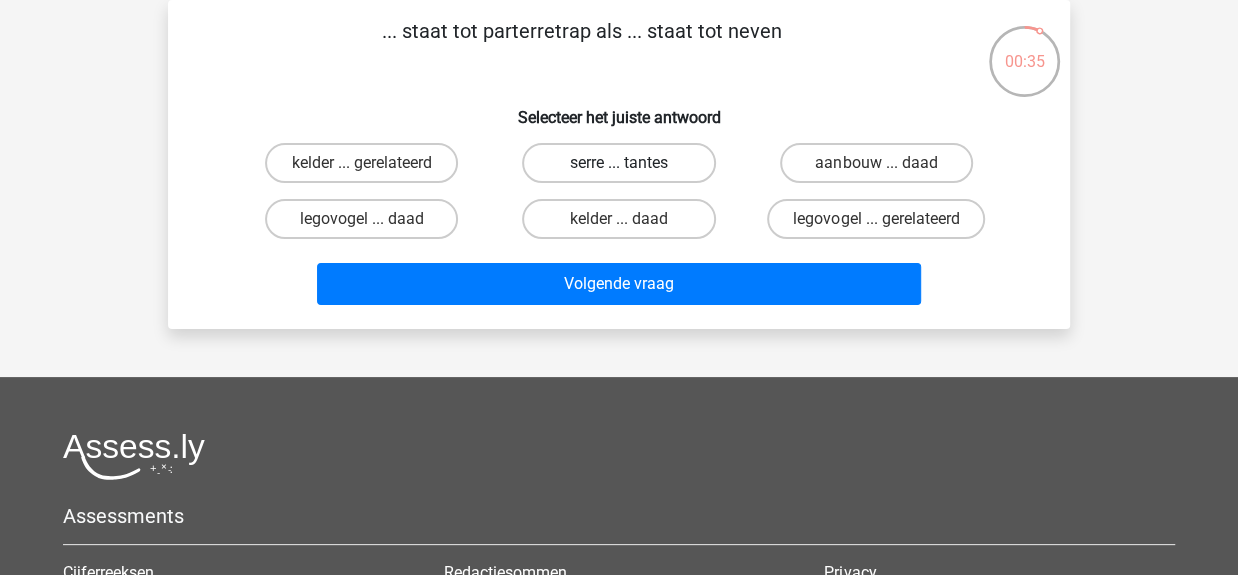 click on "serre ... tantes" at bounding box center (618, 163) 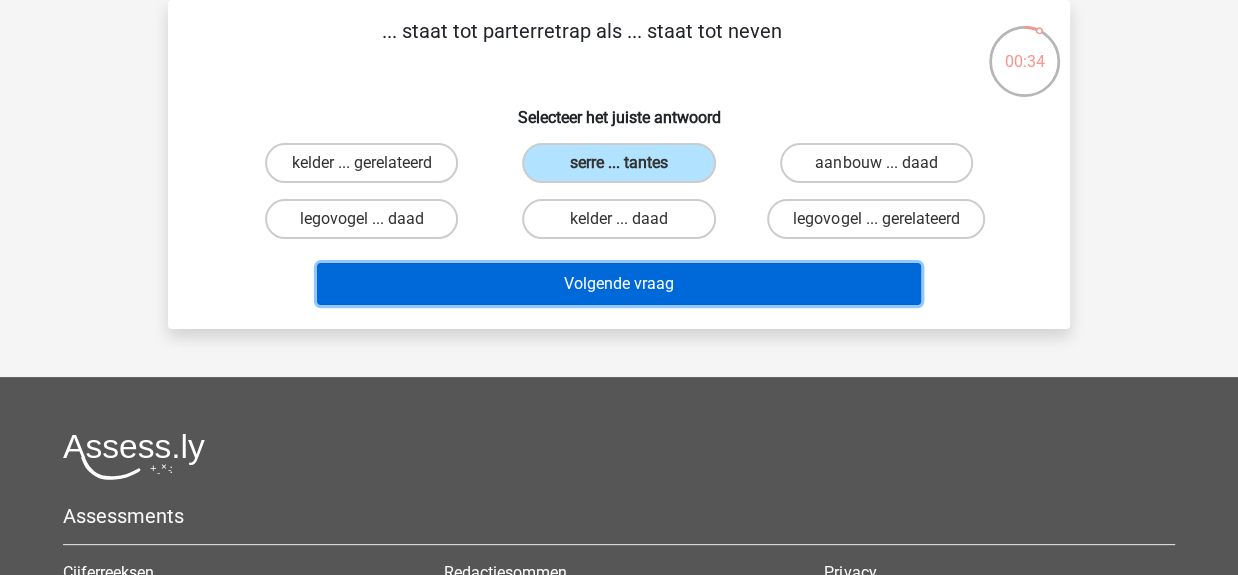 click on "Volgende vraag" at bounding box center [619, 284] 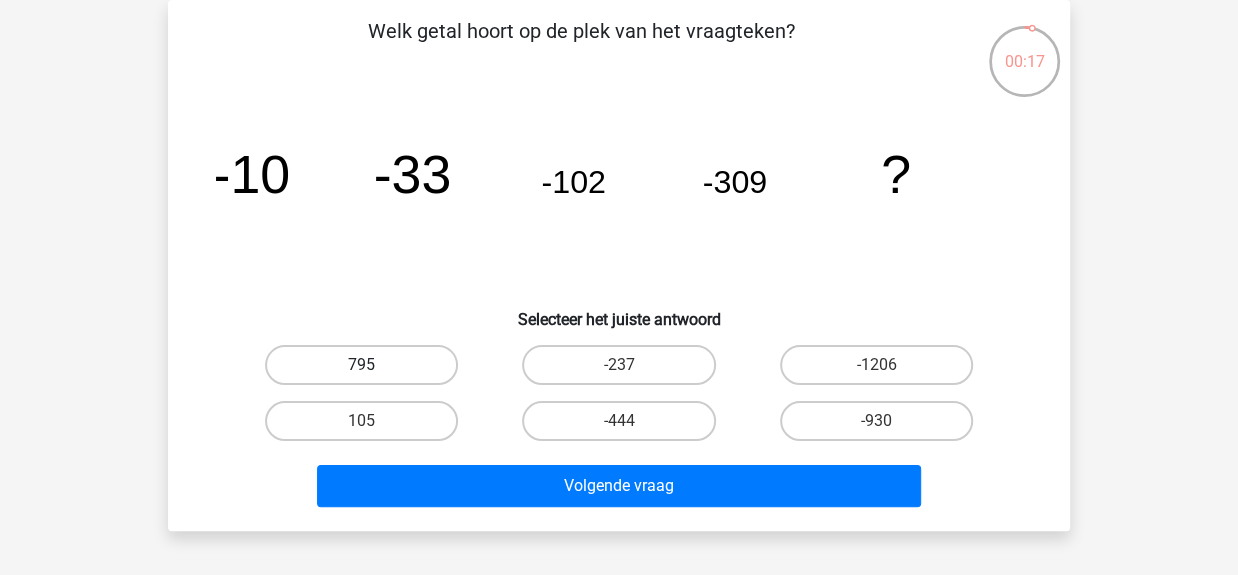 click on "795" at bounding box center [361, 365] 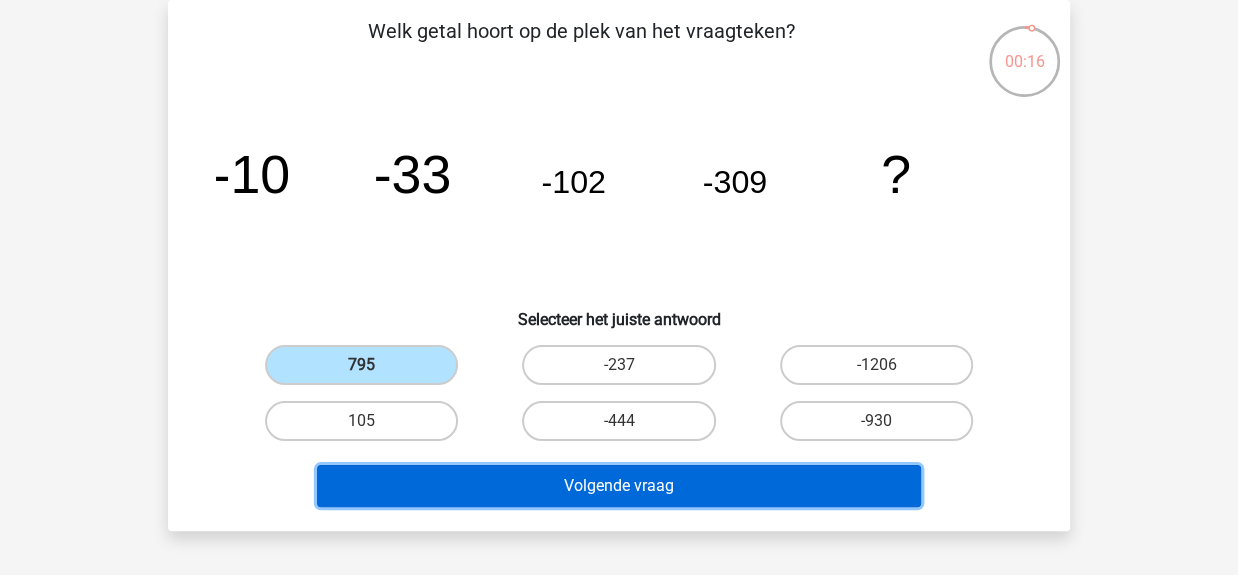 click on "Volgende vraag" at bounding box center (619, 486) 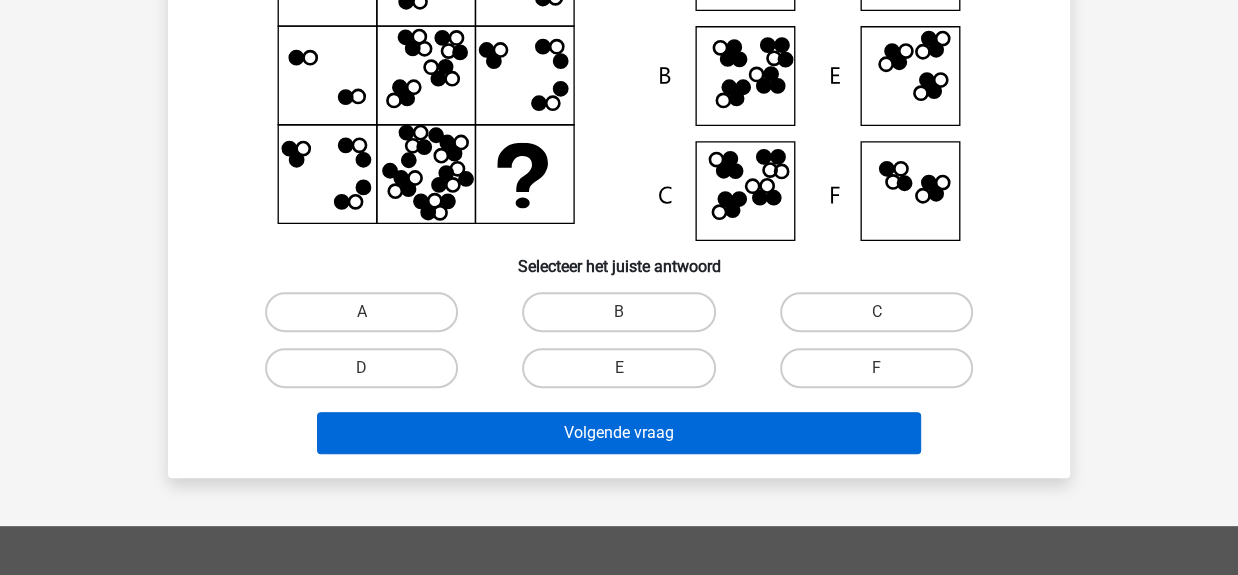 scroll, scrollTop: 92, scrollLeft: 0, axis: vertical 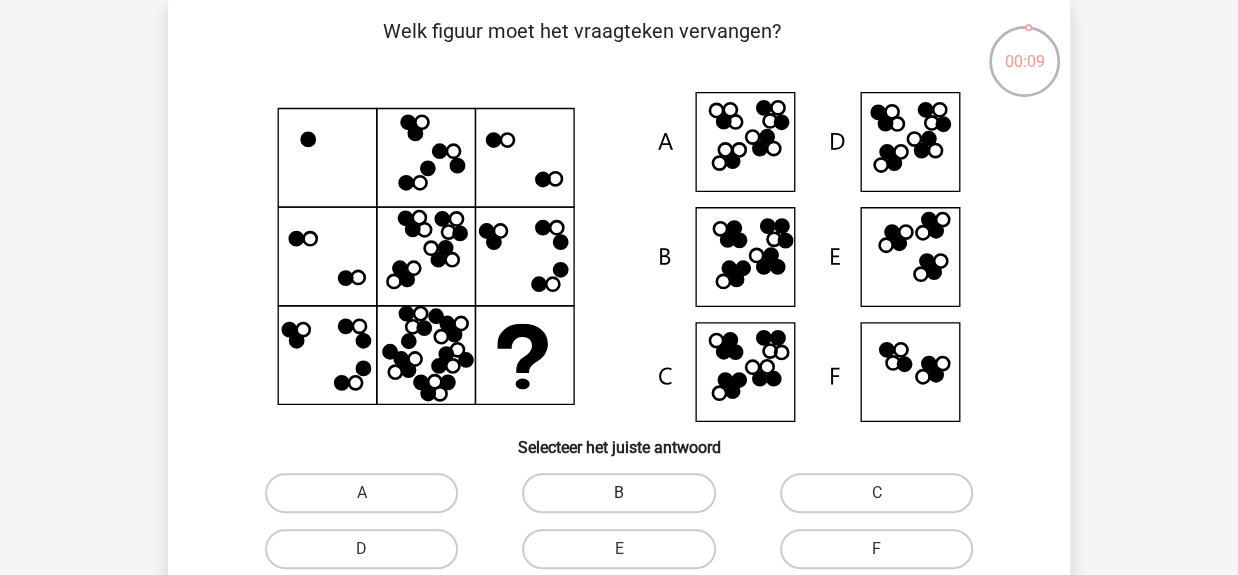 click on "B" at bounding box center (618, 493) 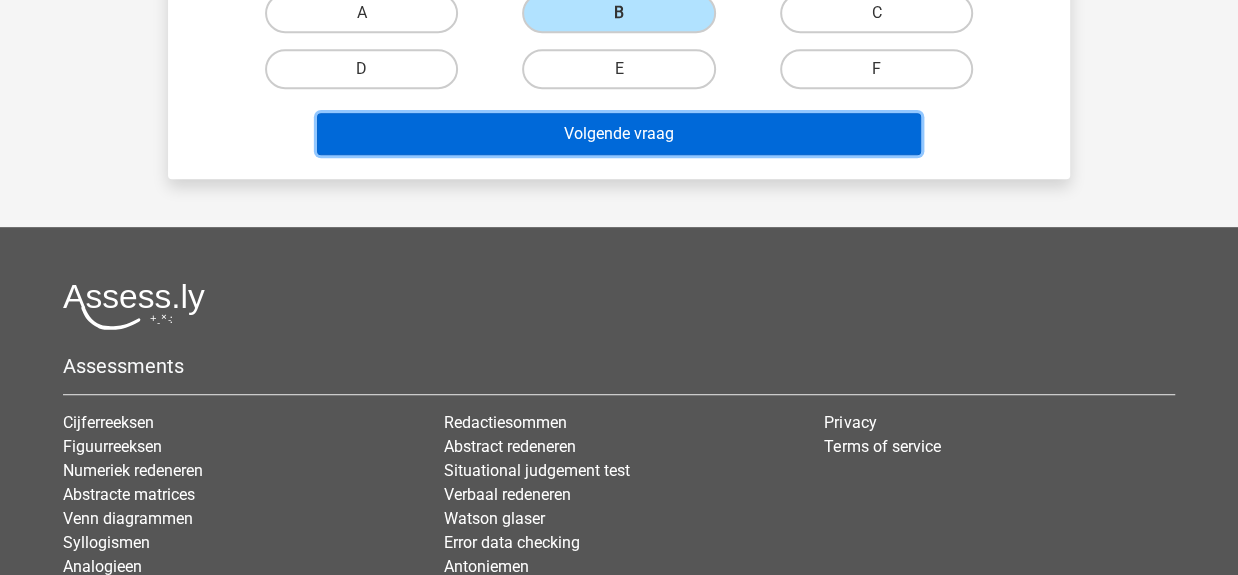 click on "Volgende vraag" at bounding box center [619, 134] 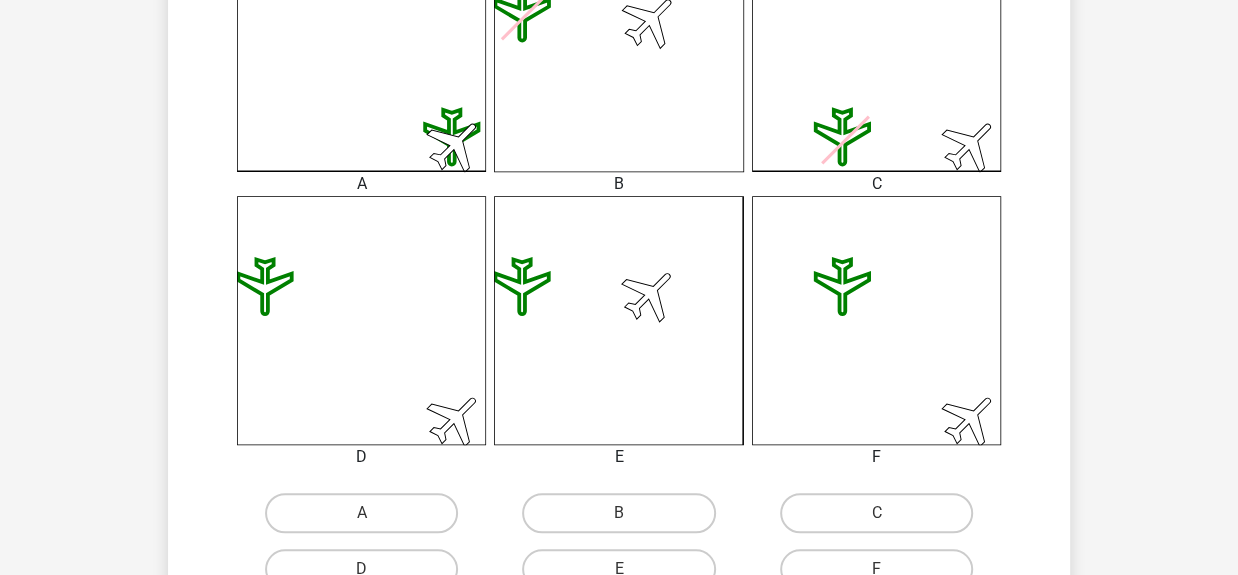 scroll, scrollTop: 652, scrollLeft: 0, axis: vertical 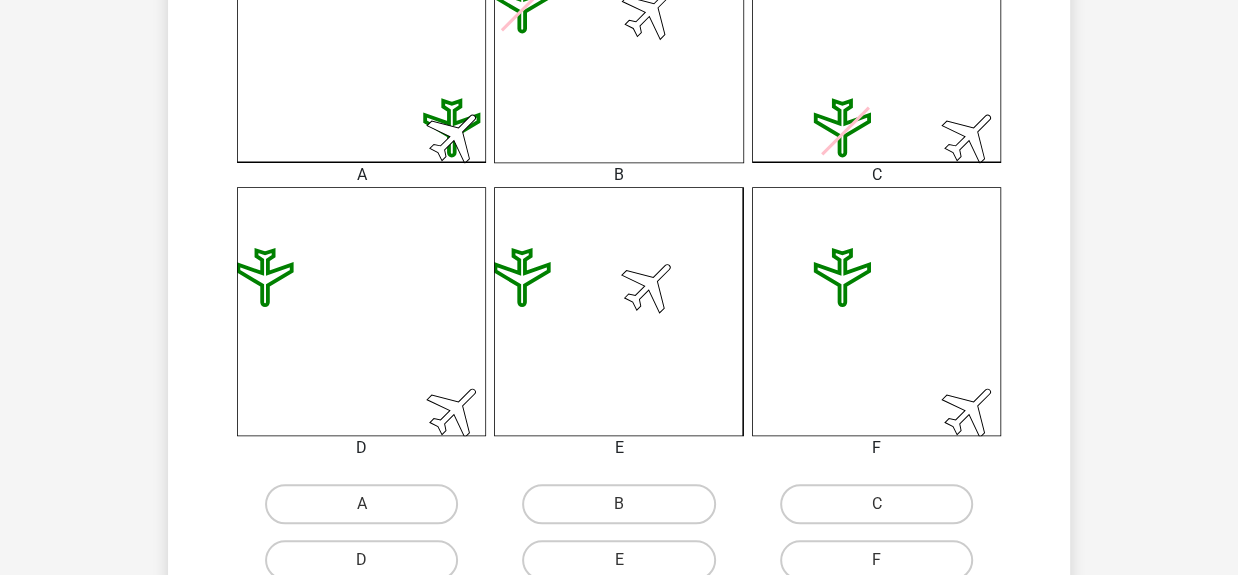 drag, startPoint x: 370, startPoint y: 504, endPoint x: 427, endPoint y: 444, distance: 82.75868 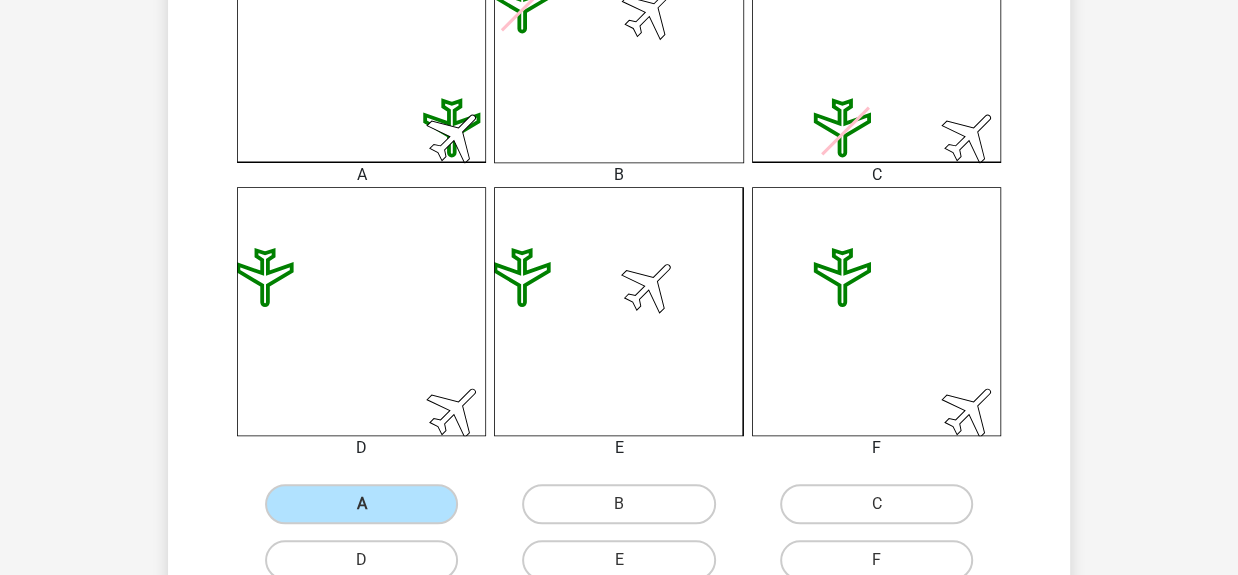 scroll, scrollTop: 1052, scrollLeft: 0, axis: vertical 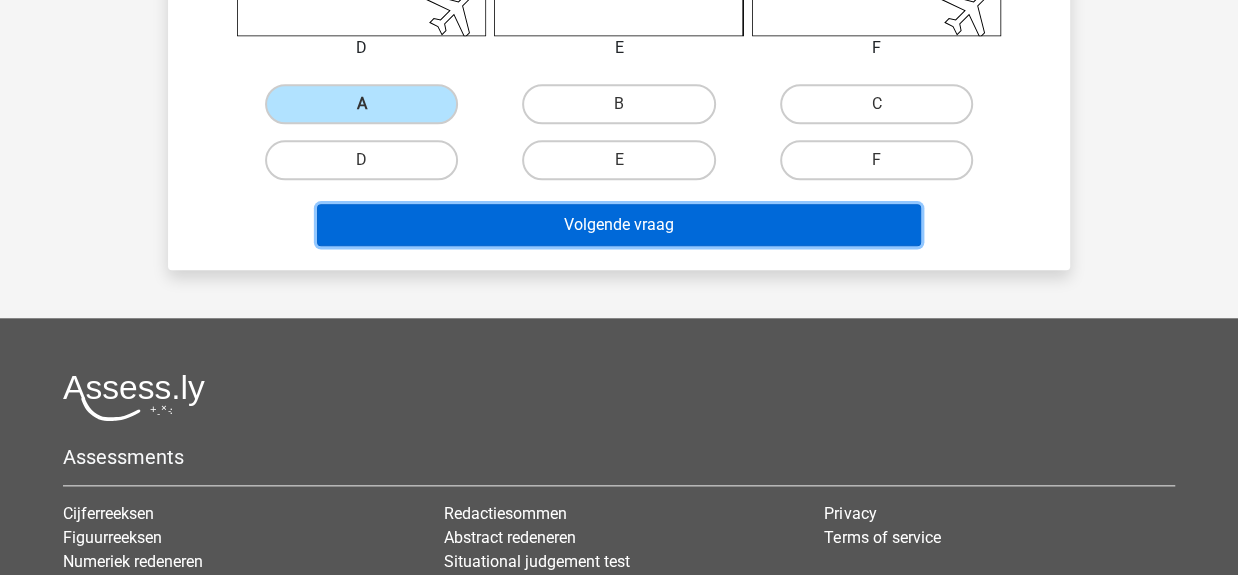 click on "Volgende vraag" at bounding box center [619, 225] 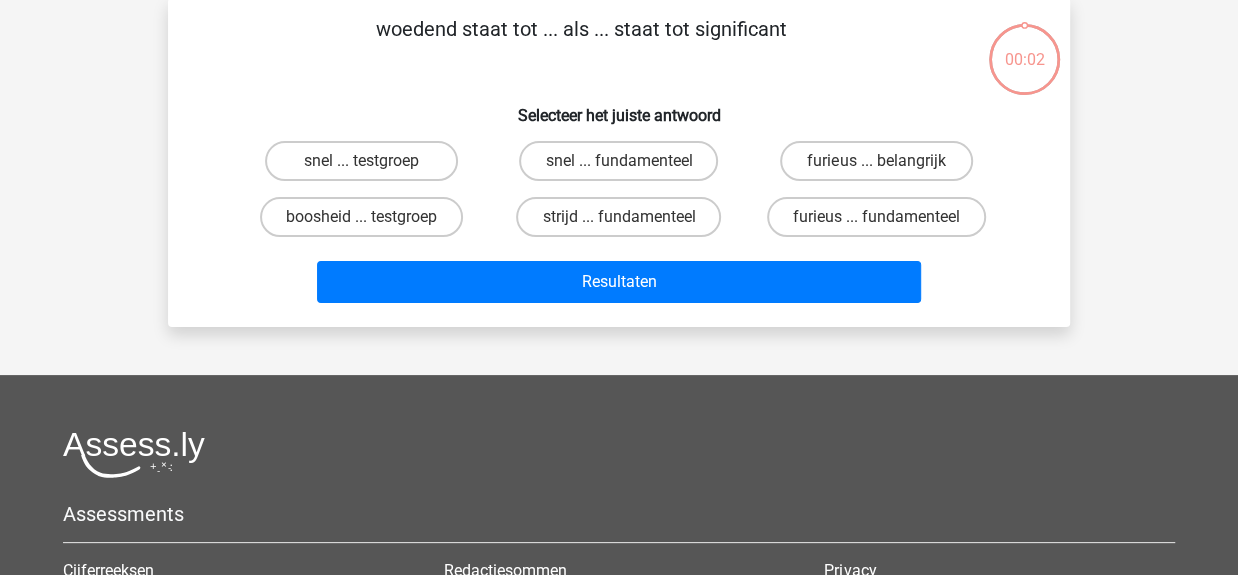 scroll, scrollTop: 92, scrollLeft: 0, axis: vertical 